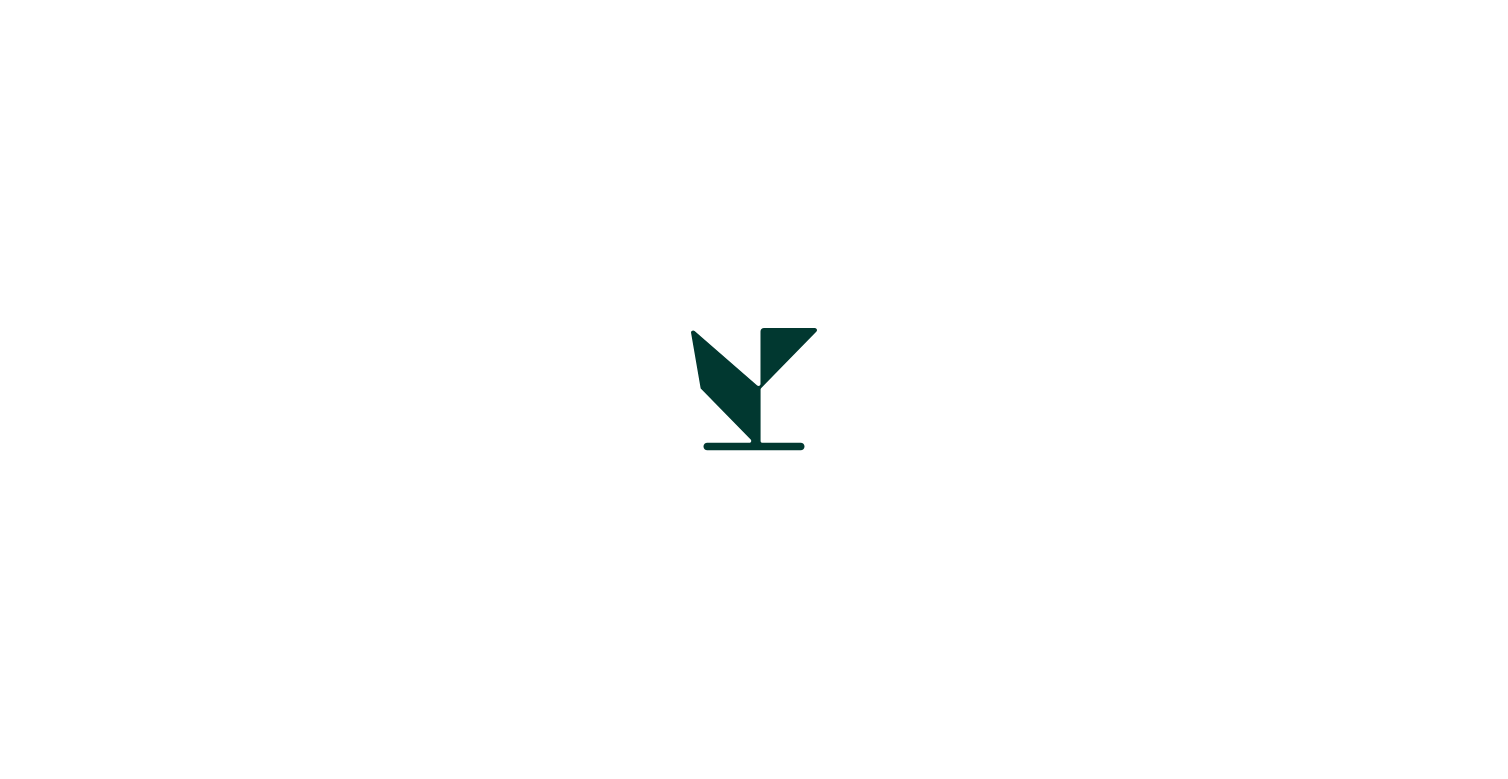 scroll, scrollTop: 0, scrollLeft: 0, axis: both 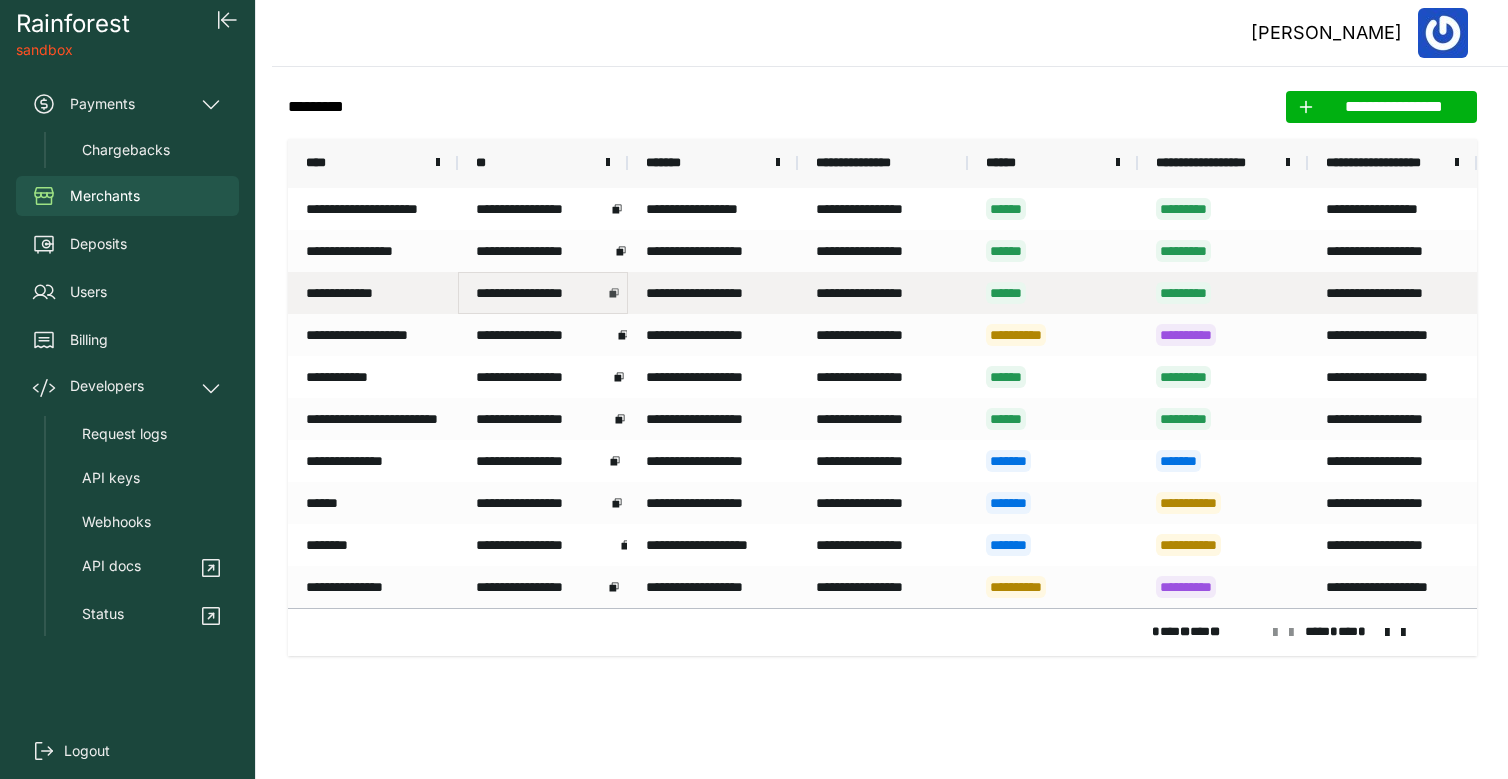 click 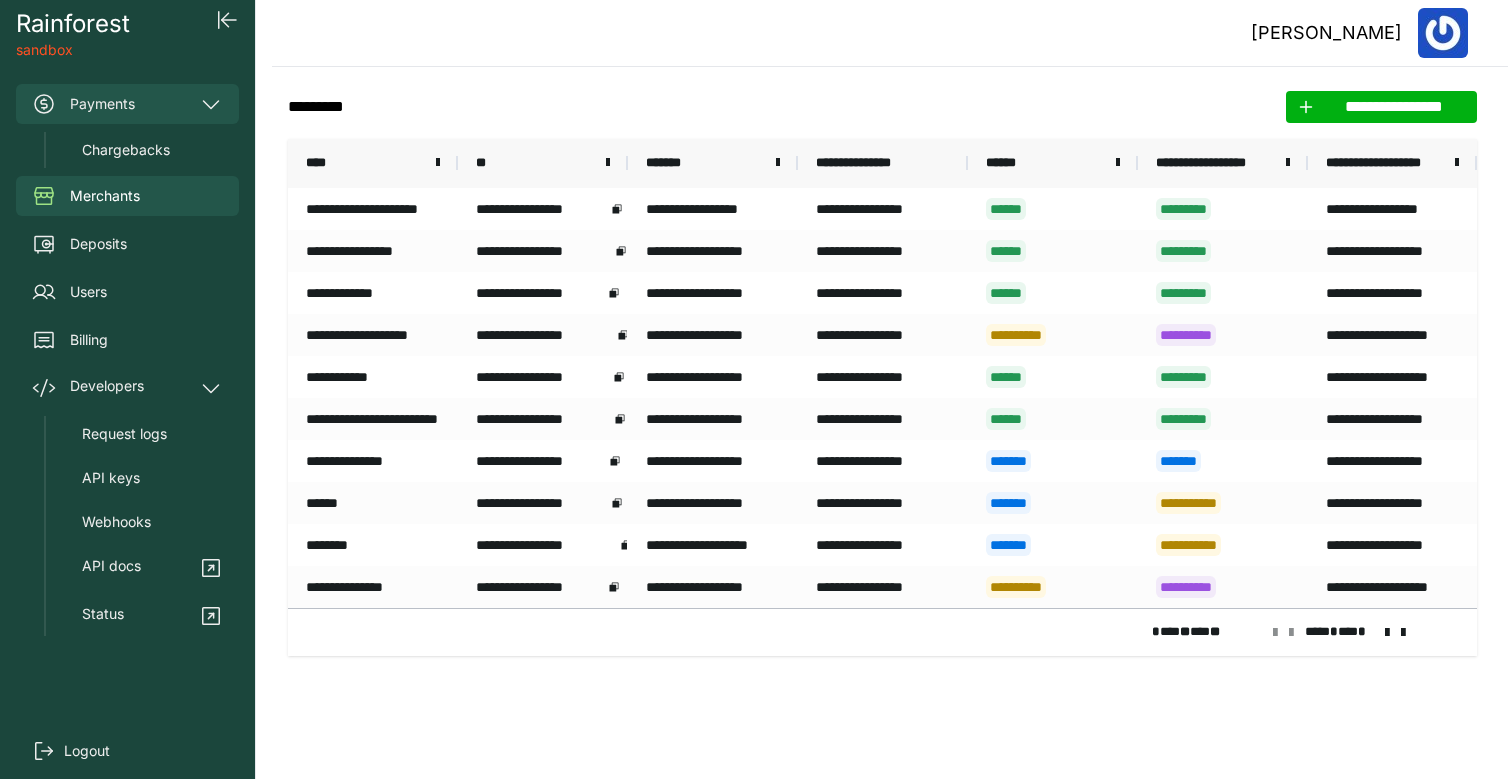click on "Payments" at bounding box center [127, 104] 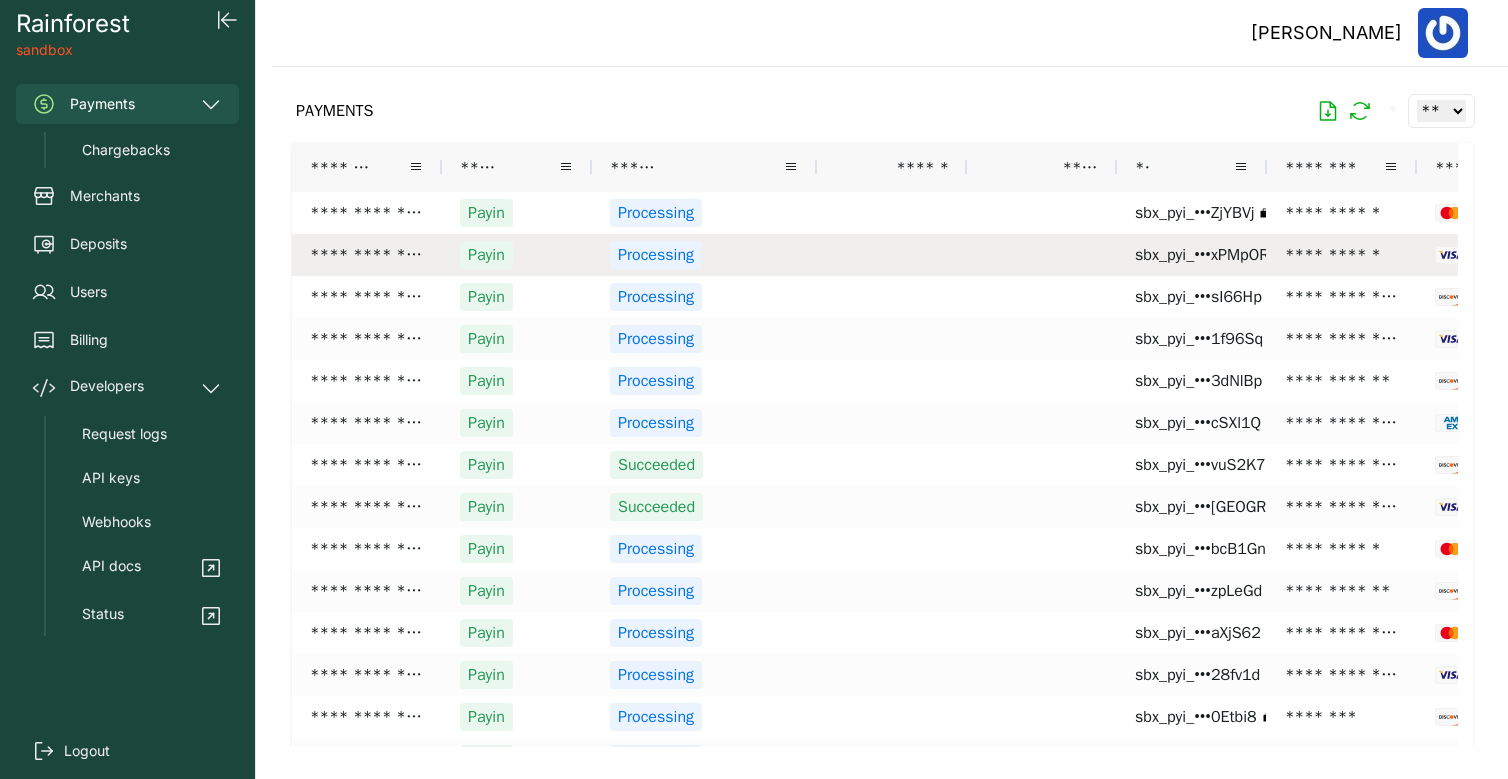 scroll, scrollTop: 0, scrollLeft: 73, axis: horizontal 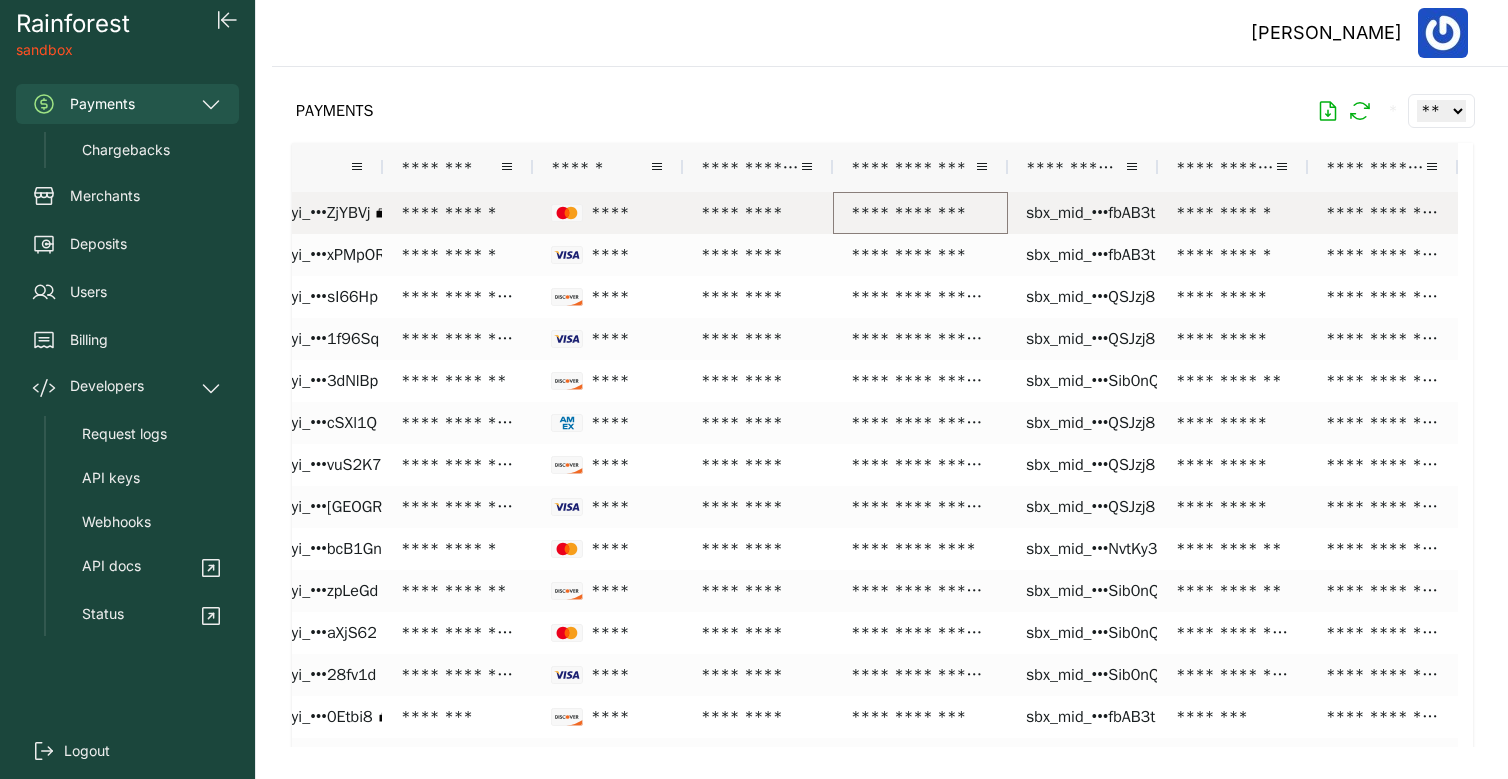 click on "**********" at bounding box center (920, 213) 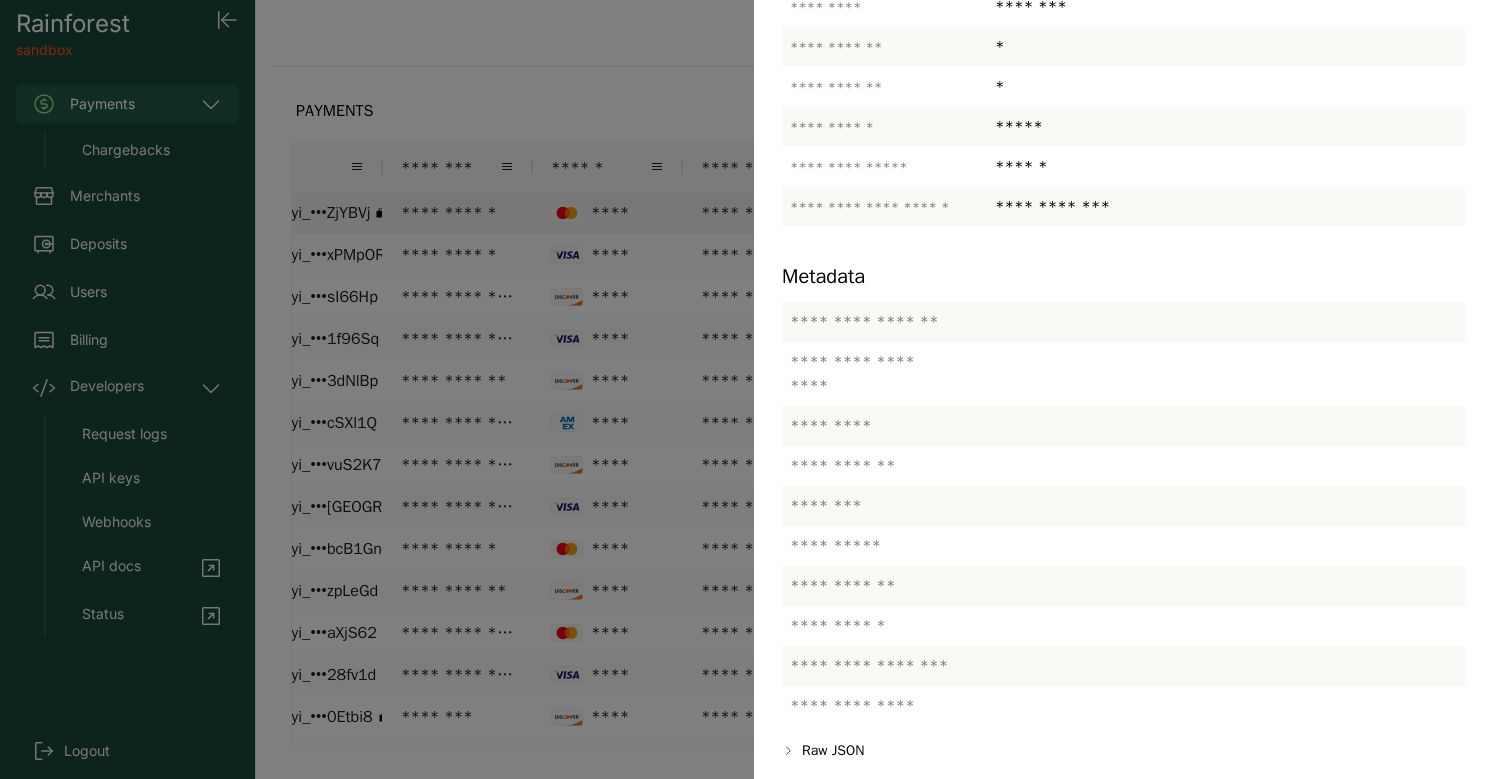 scroll, scrollTop: 433, scrollLeft: 0, axis: vertical 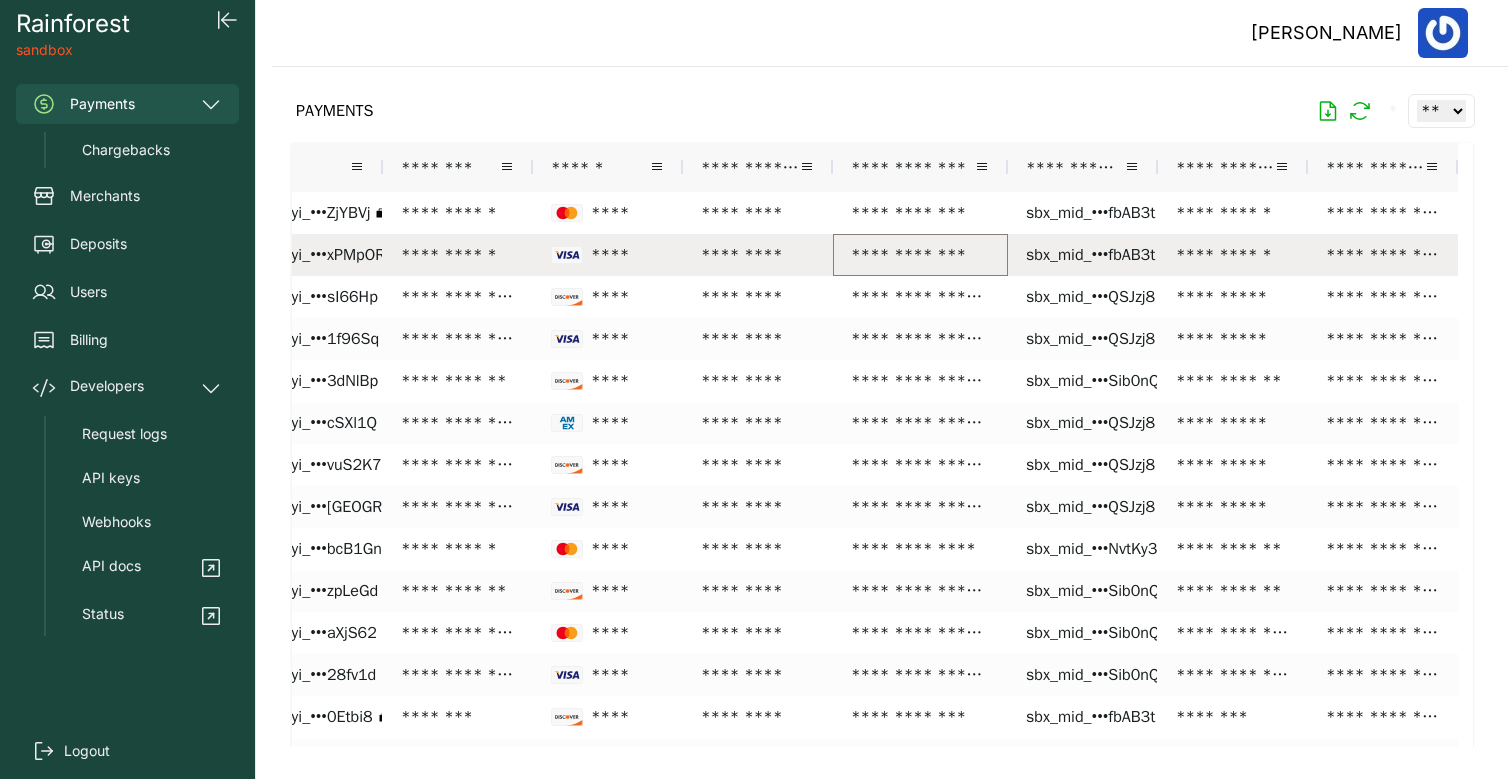 click on "**********" at bounding box center (920, 255) 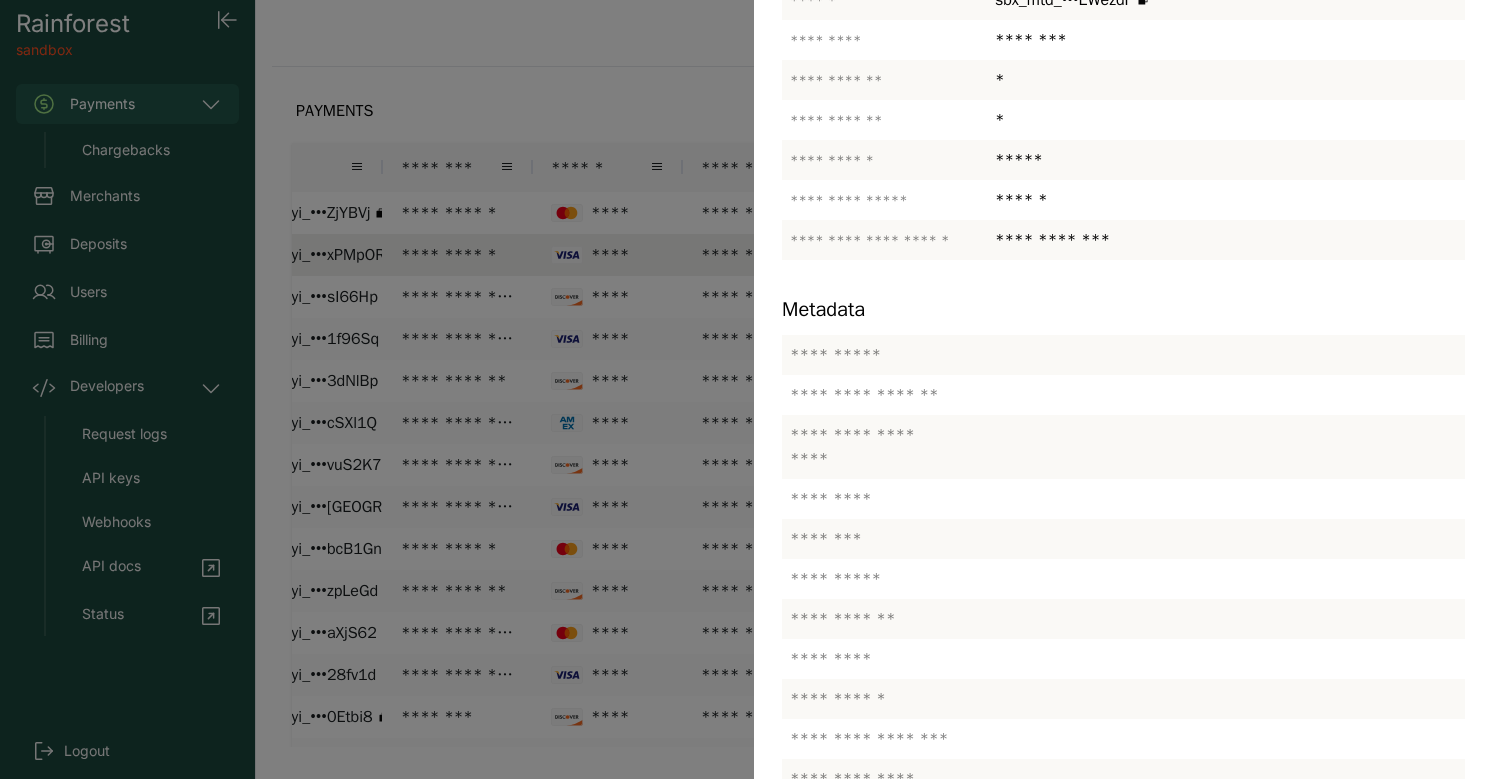 scroll, scrollTop: 473, scrollLeft: 0, axis: vertical 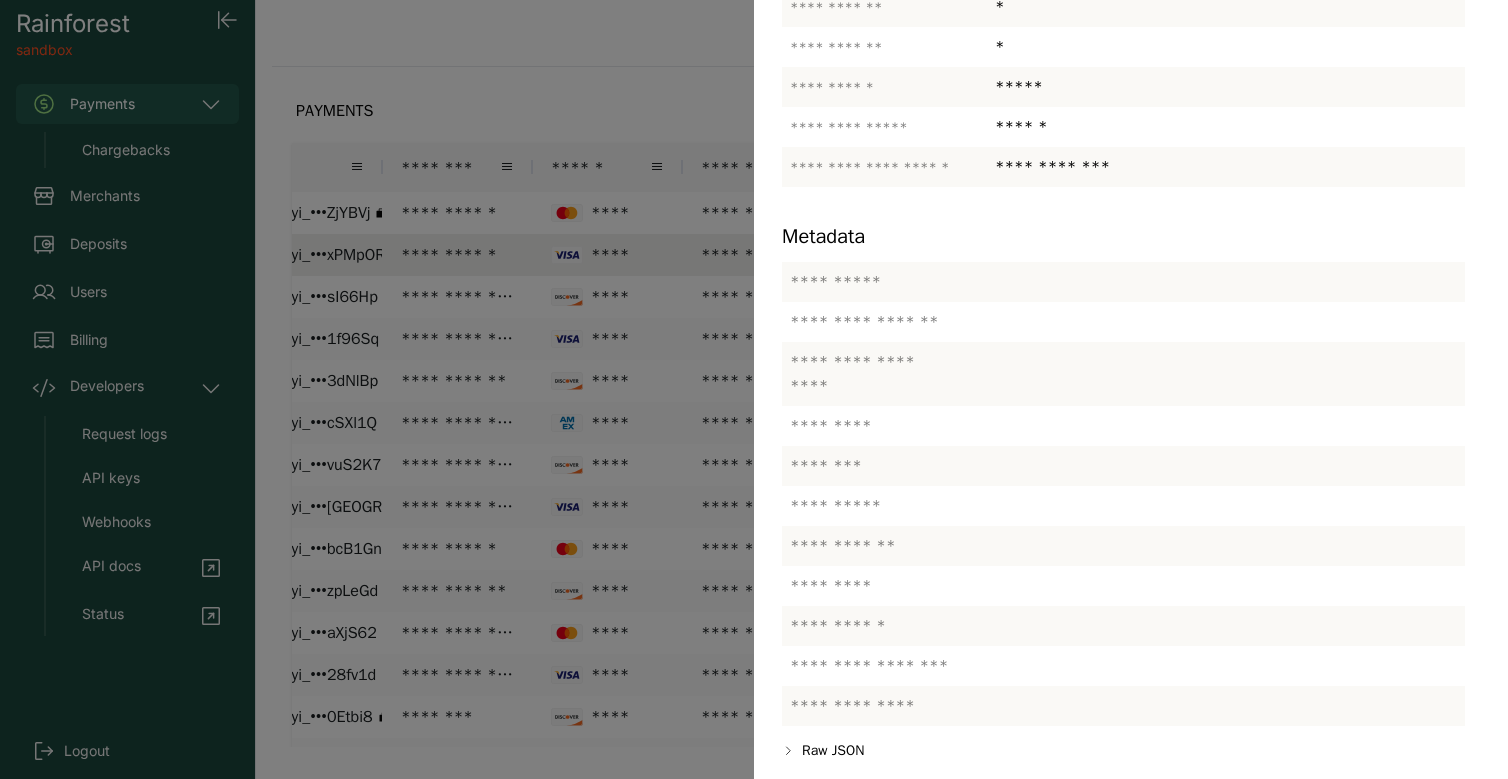 click at bounding box center (754, 389) 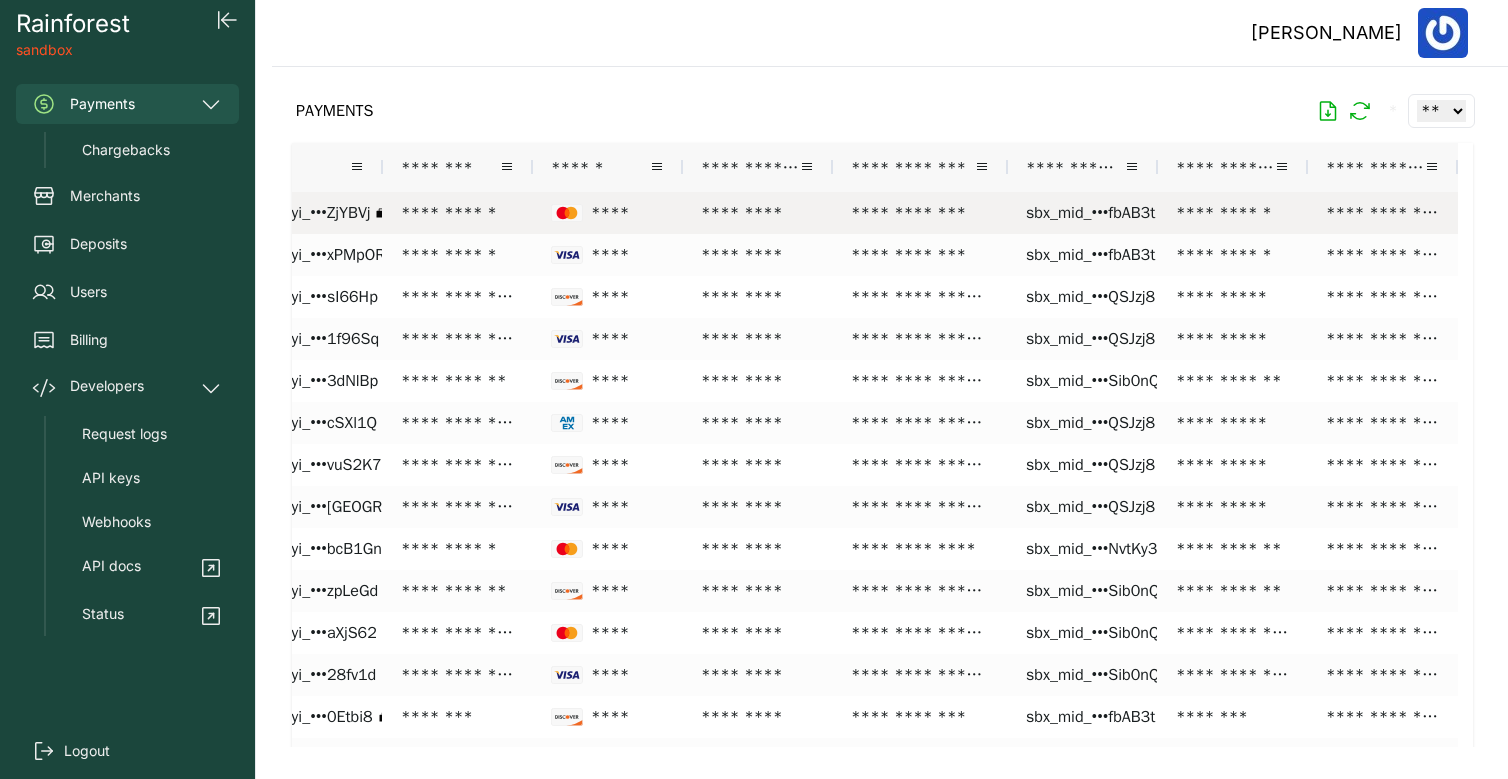 click on "****" at bounding box center [608, 213] 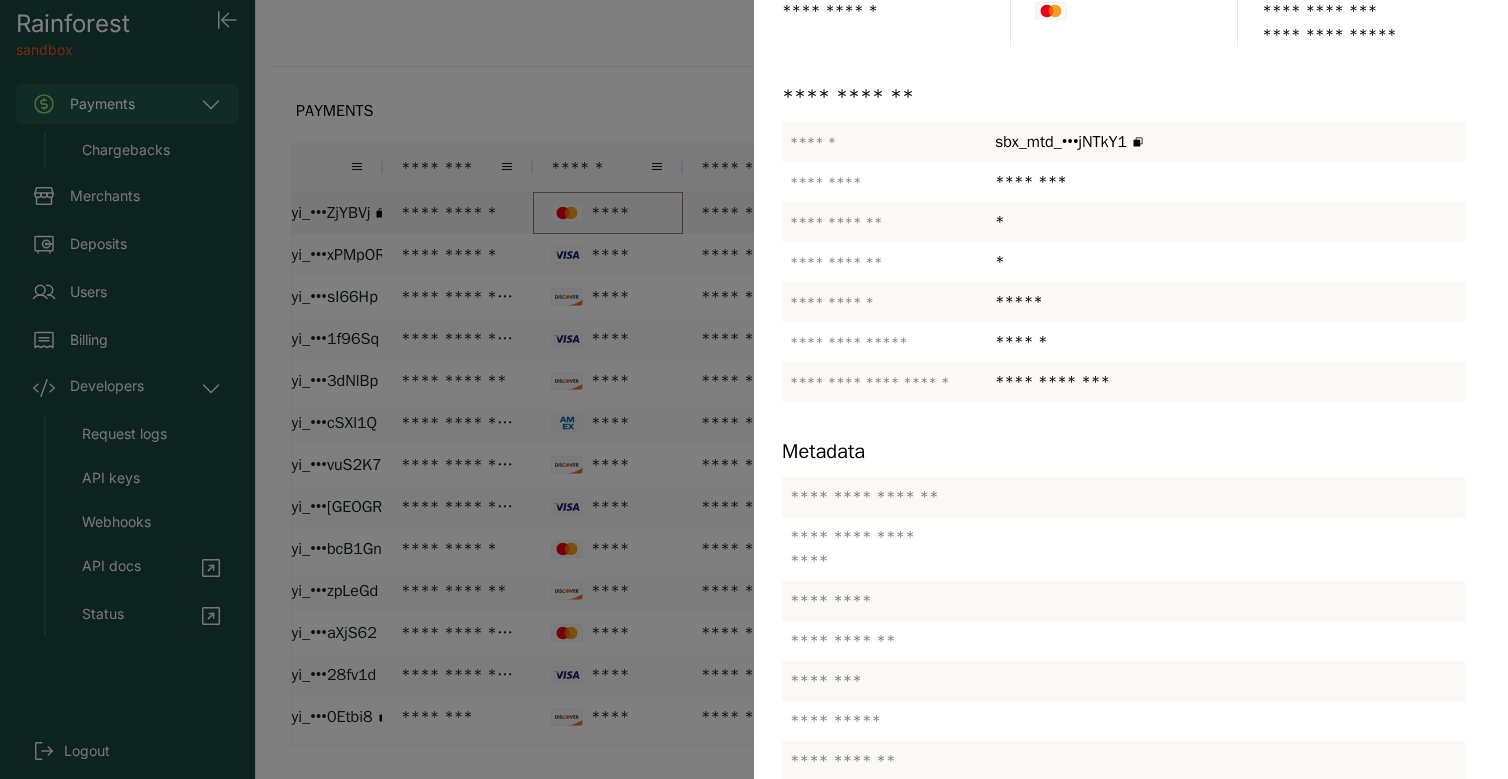 scroll, scrollTop: 433, scrollLeft: 0, axis: vertical 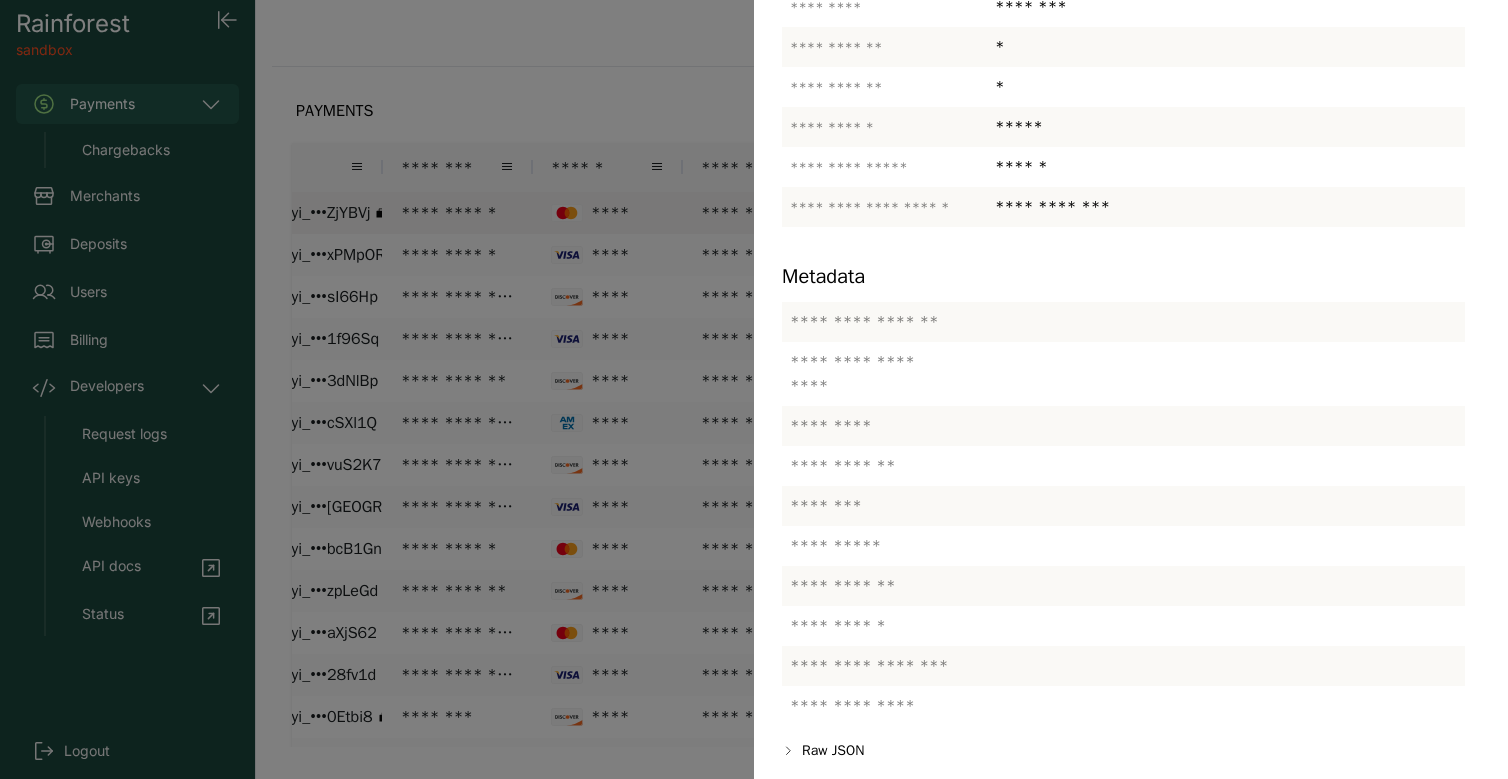 click at bounding box center [754, 389] 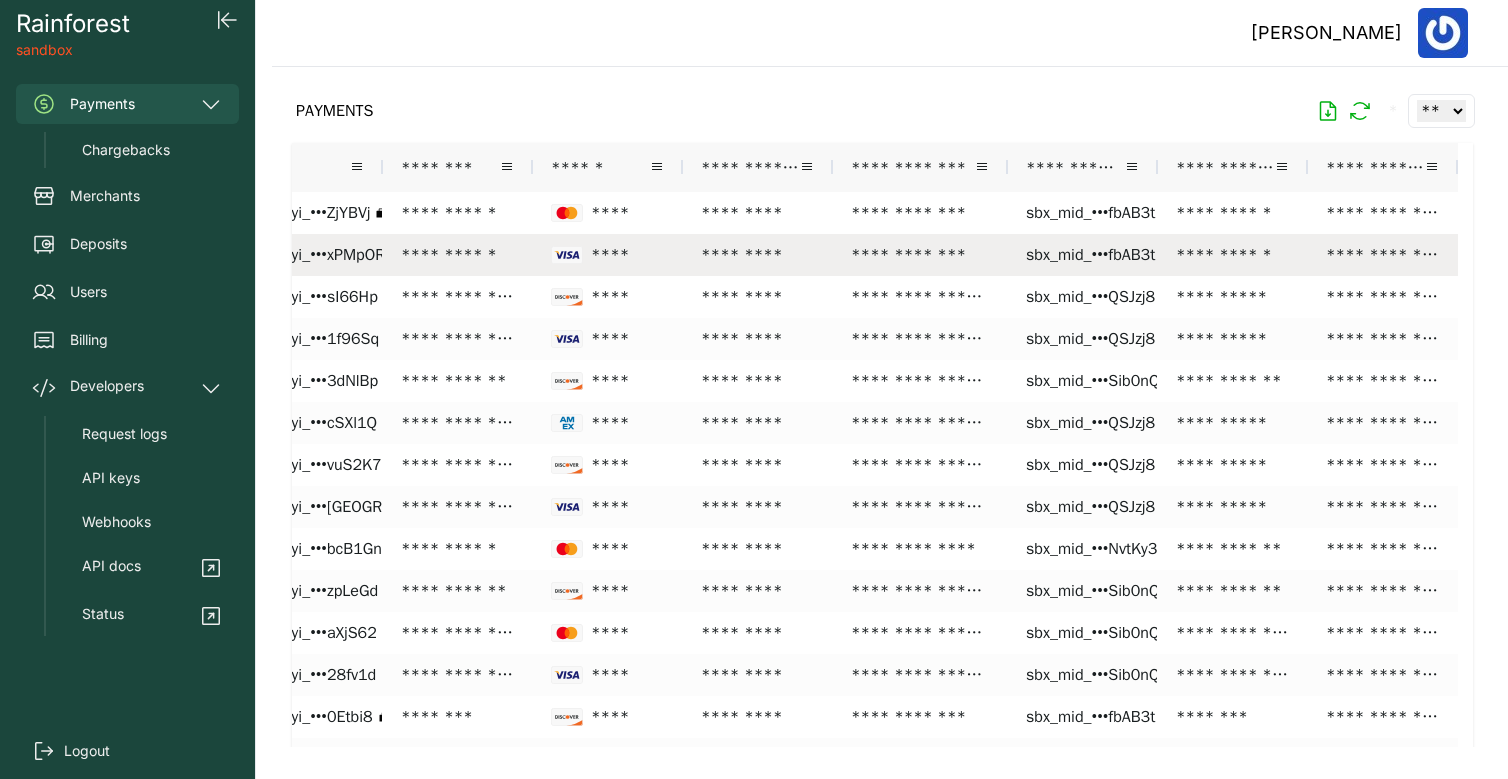 click on "****" at bounding box center (608, 255) 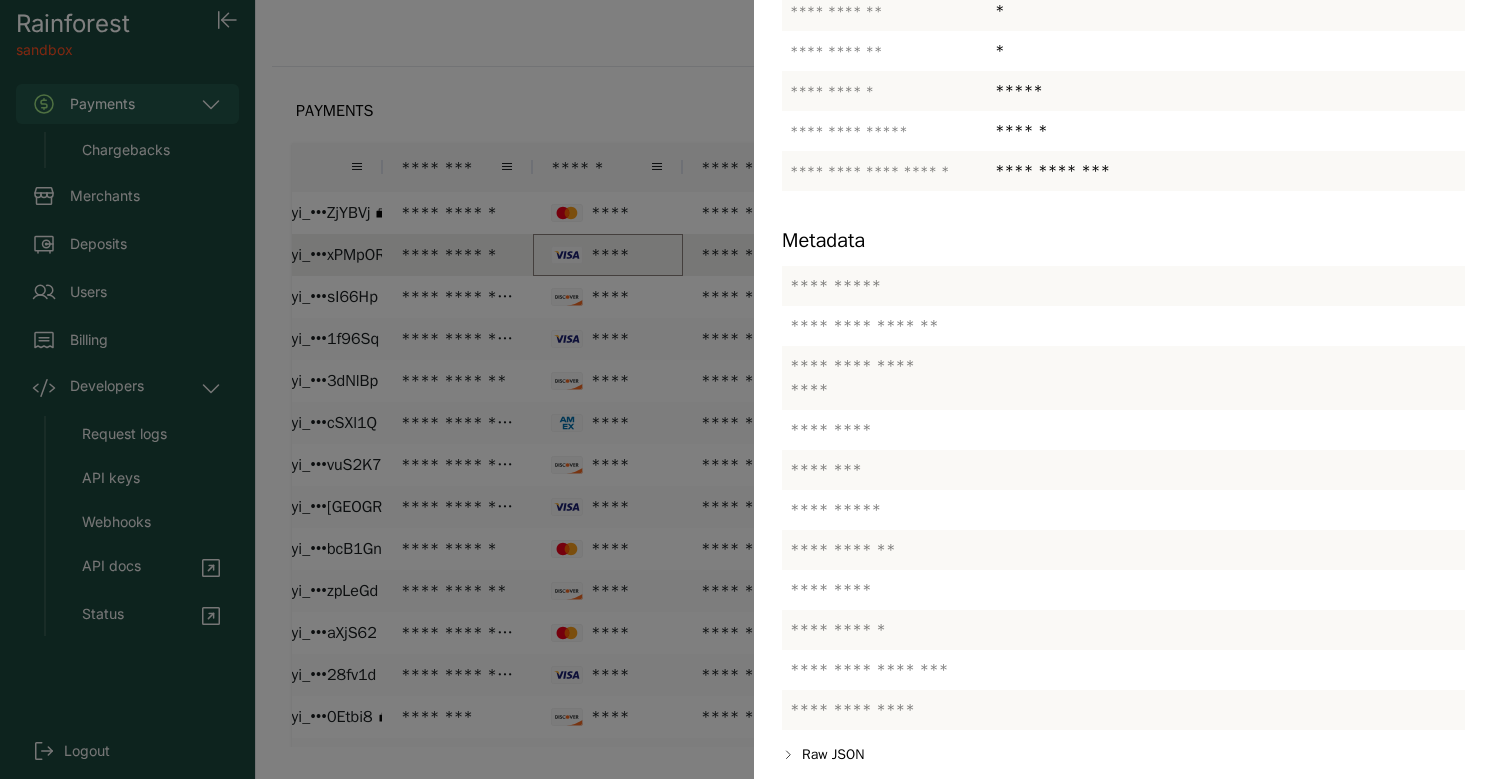 scroll, scrollTop: 473, scrollLeft: 0, axis: vertical 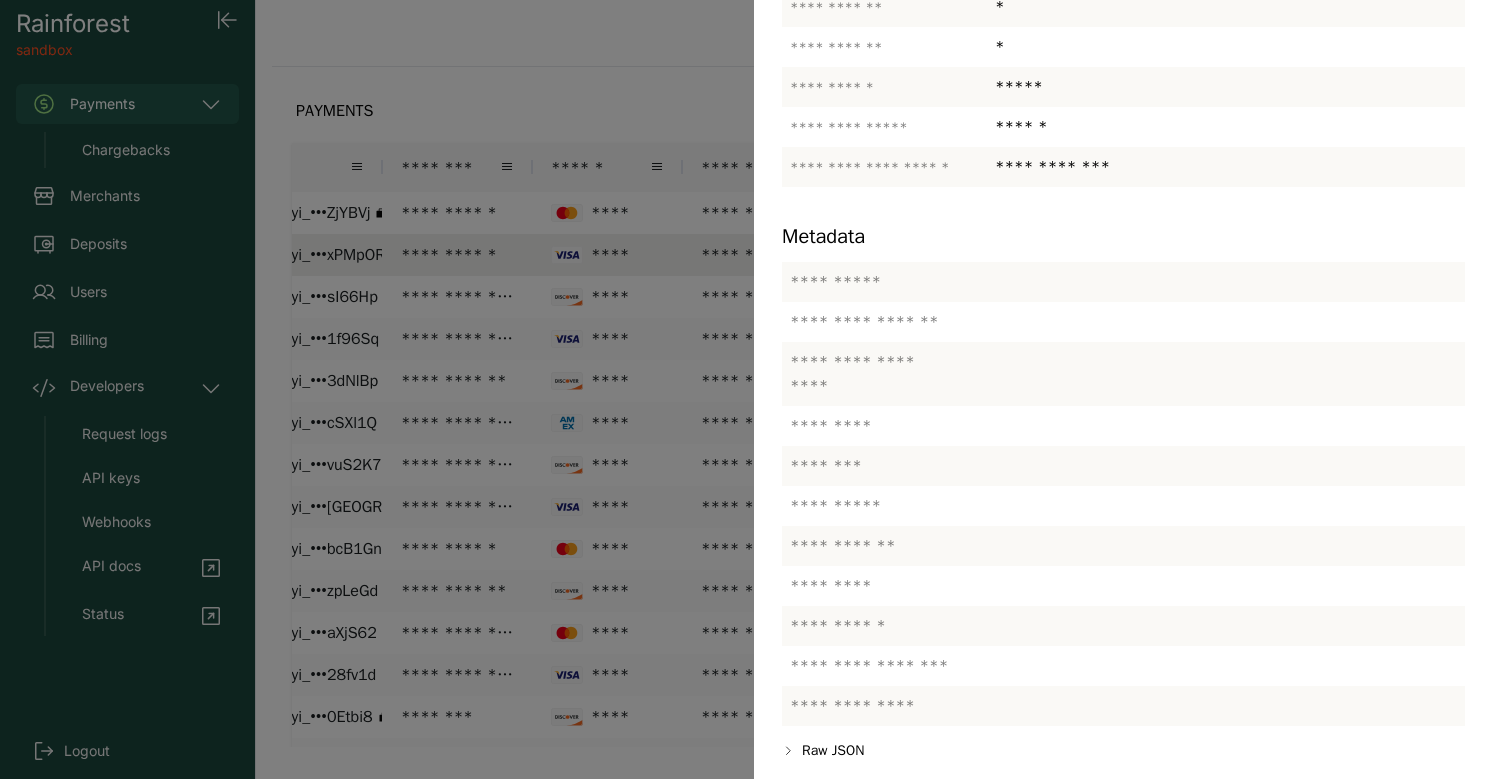 click at bounding box center [754, 389] 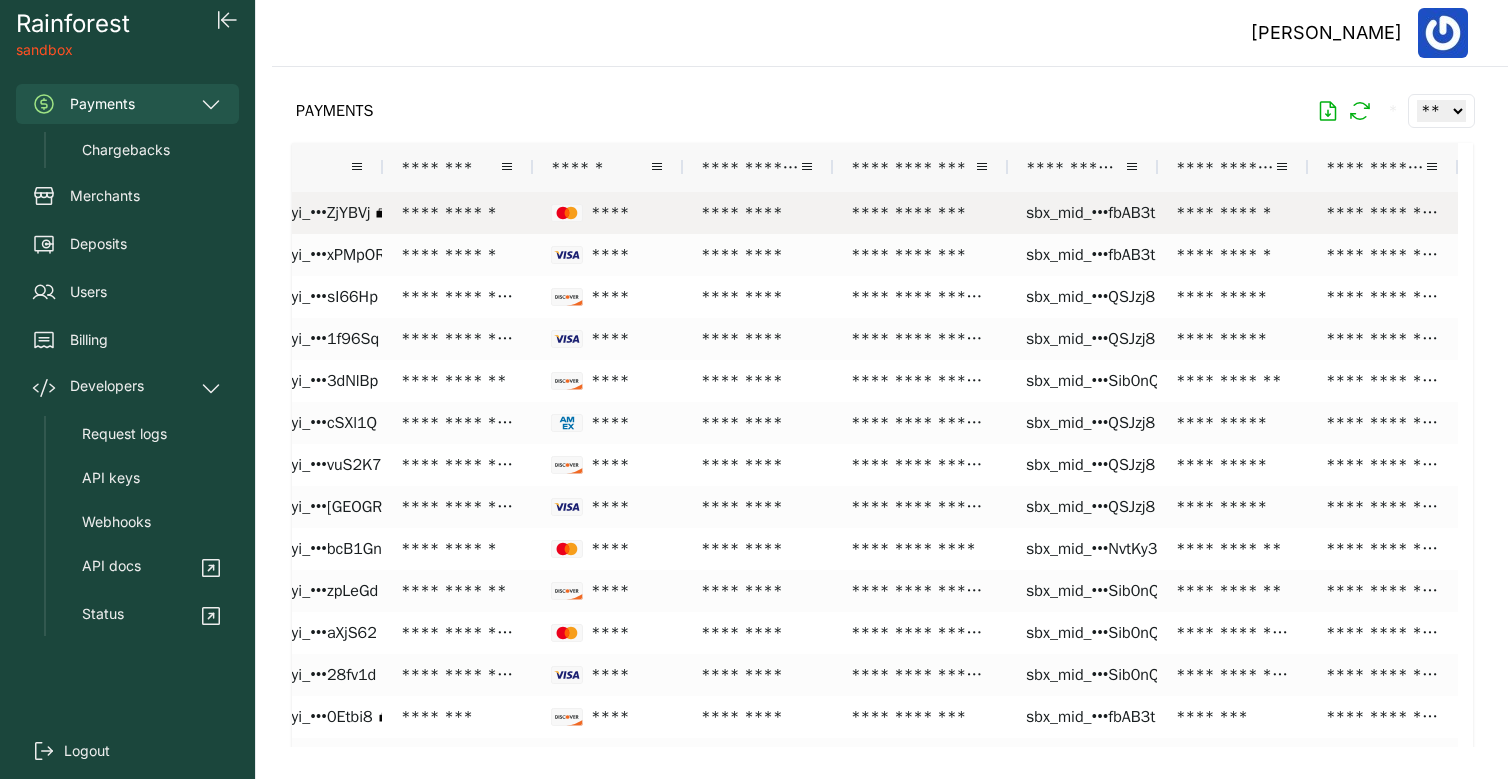 click on "*********" at bounding box center (758, 213) 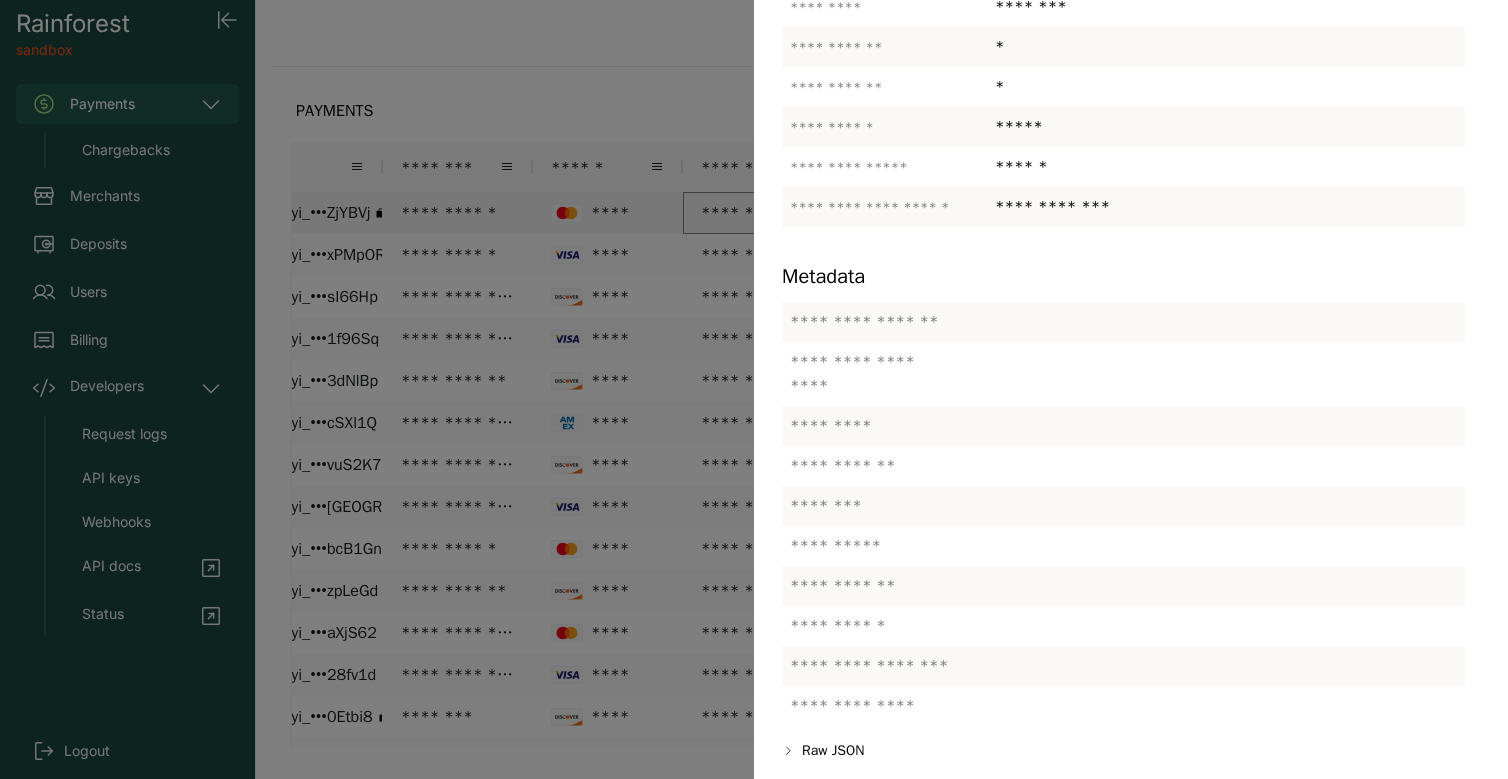 scroll, scrollTop: 433, scrollLeft: 0, axis: vertical 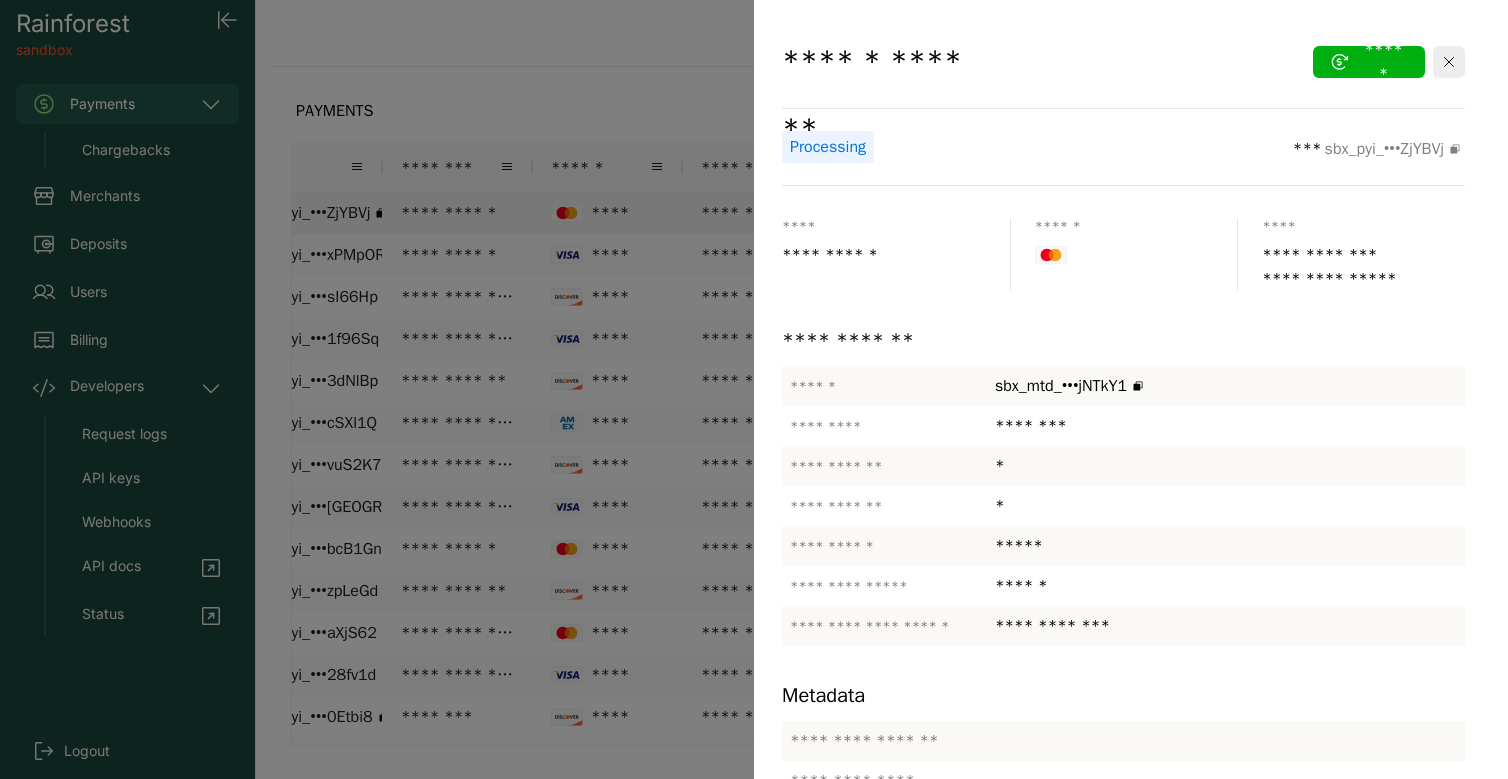 click at bounding box center (754, 389) 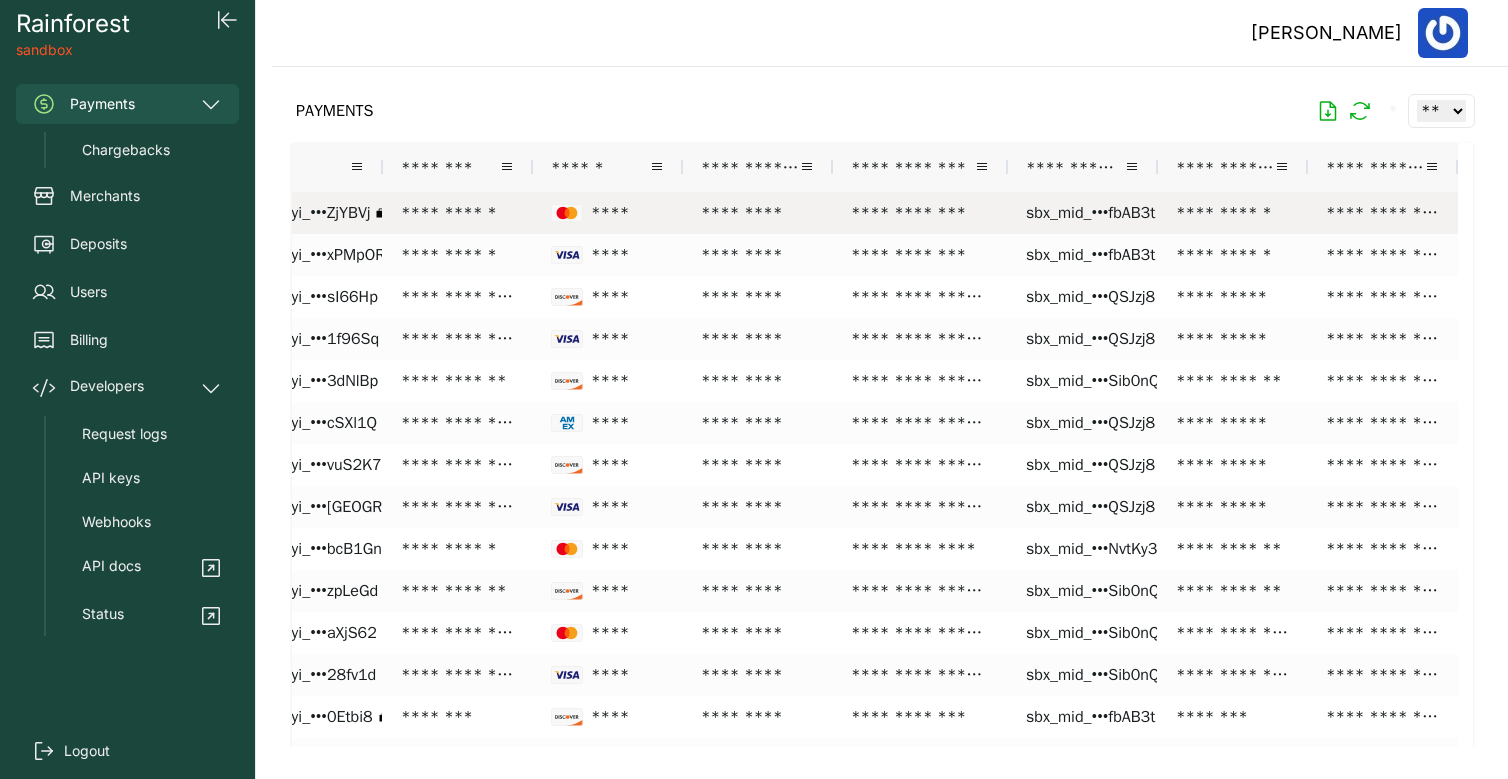click on "sbx_mid_•••fbAB3t" at bounding box center (1090, 213) 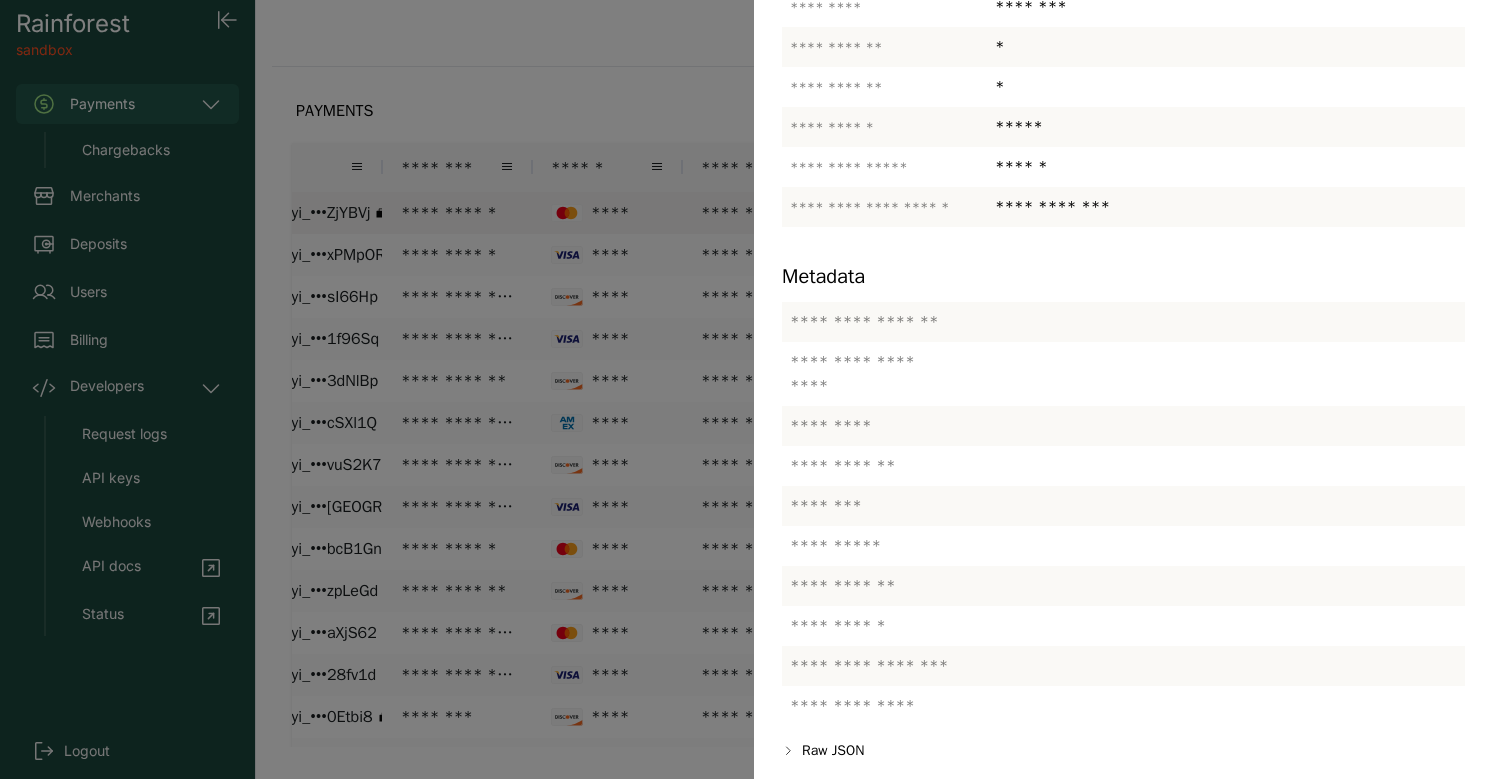 scroll, scrollTop: 0, scrollLeft: 0, axis: both 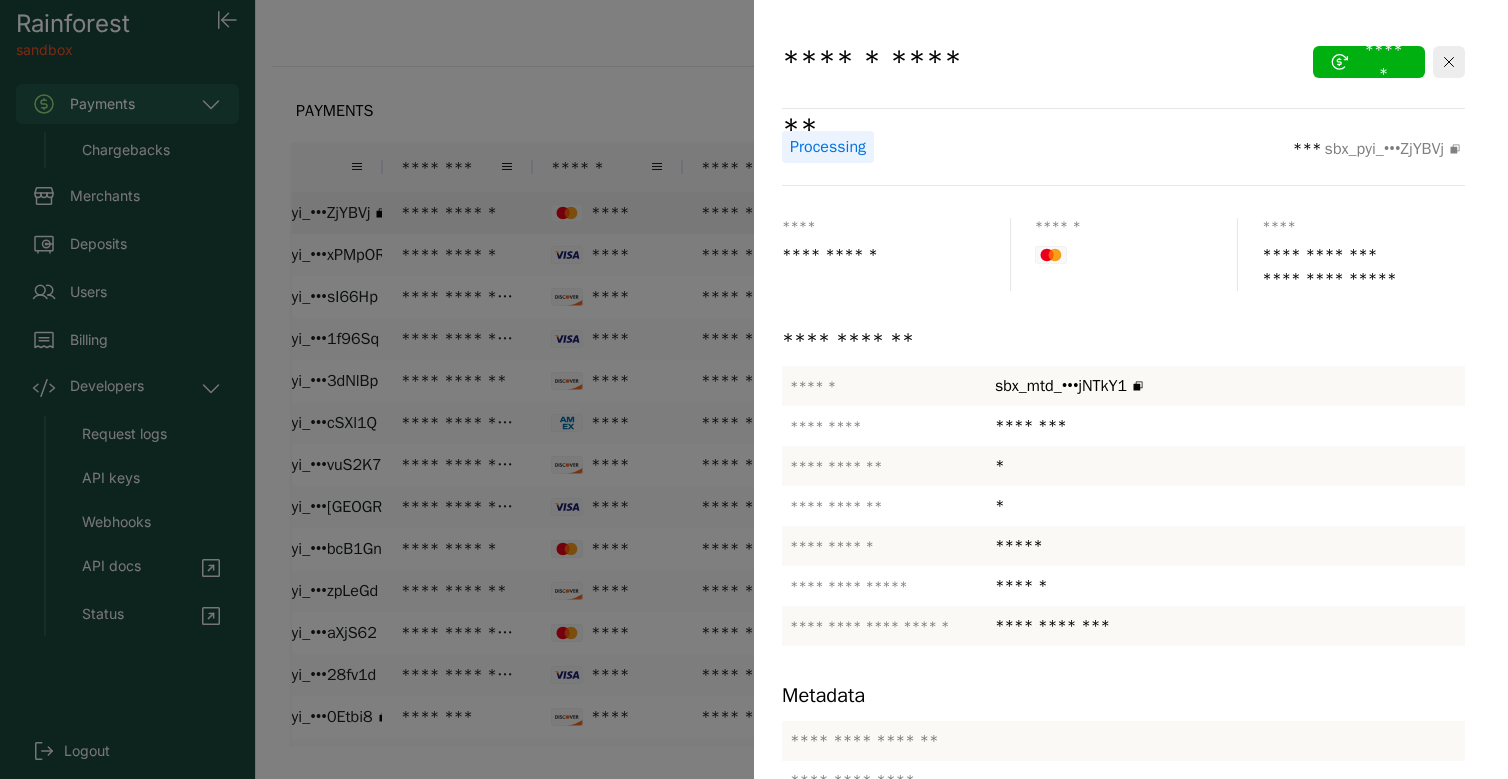 click at bounding box center (754, 389) 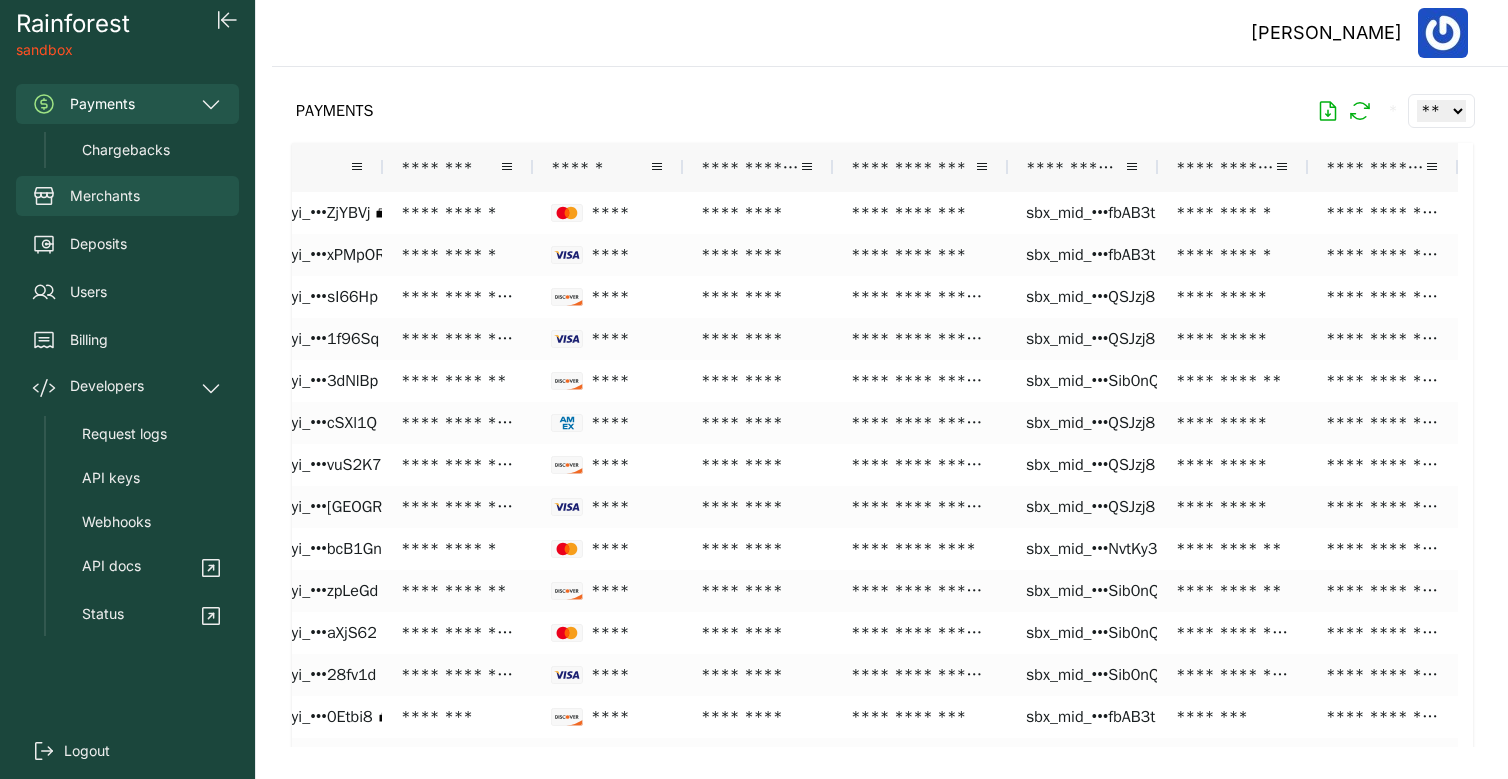 click on "Merchants" at bounding box center [105, 196] 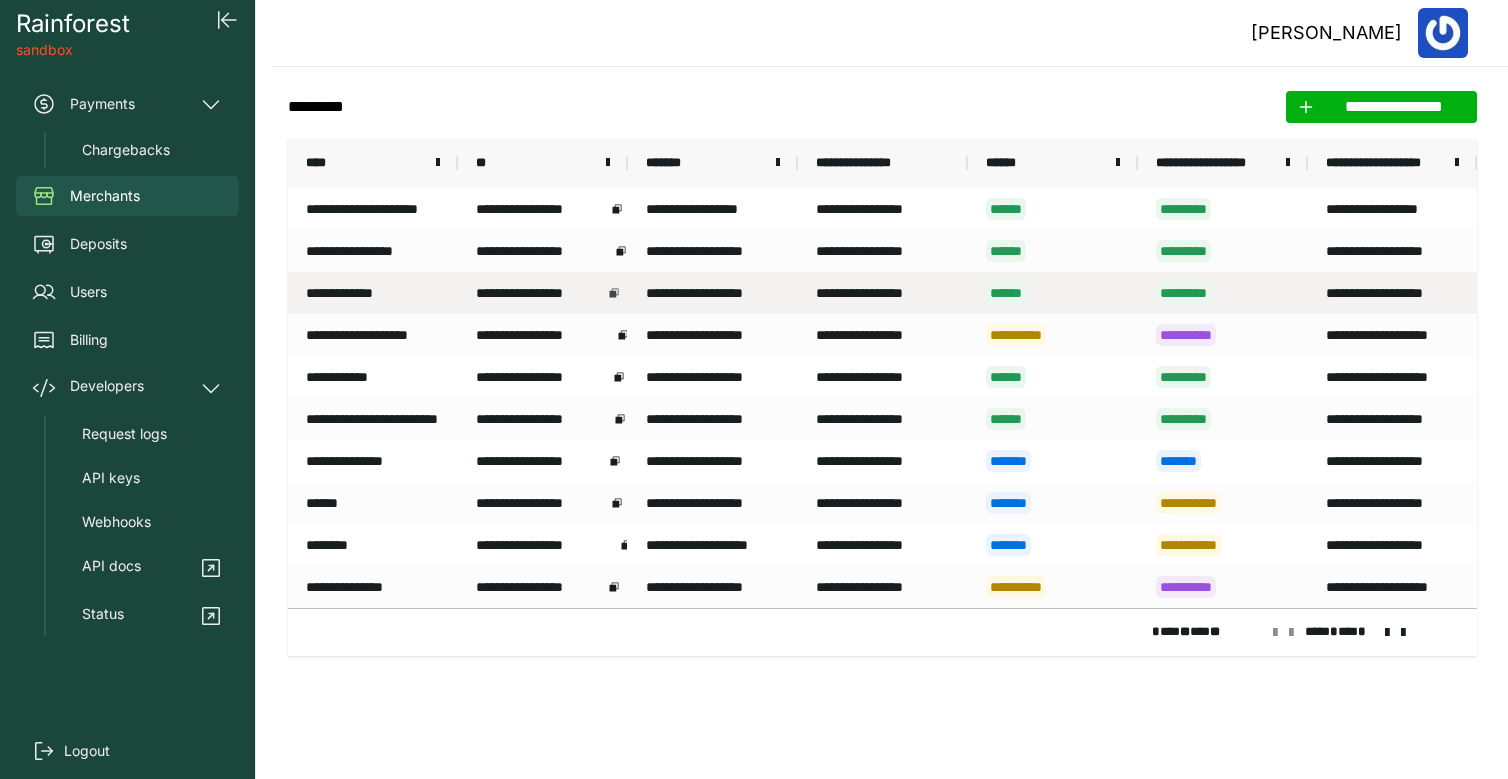 click 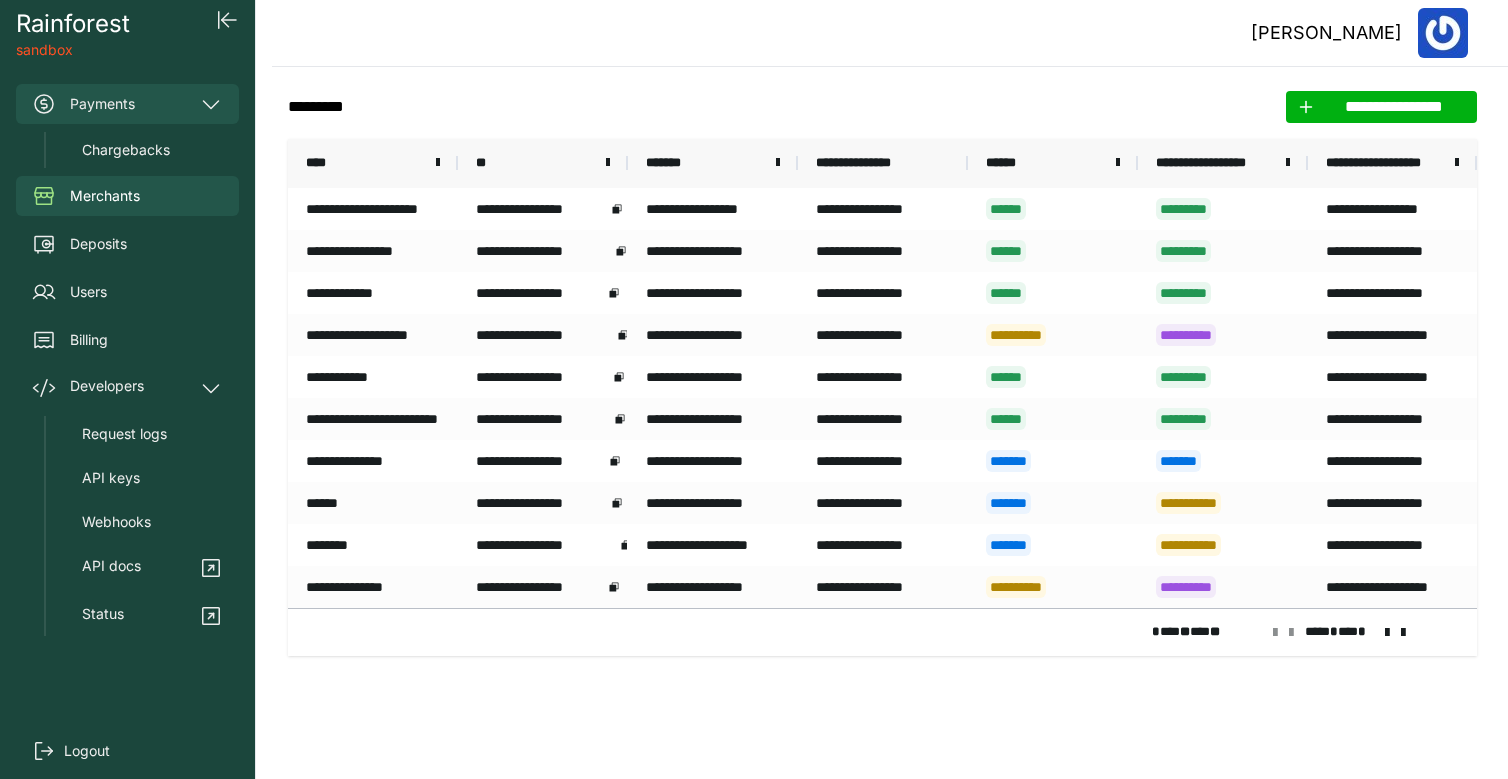 click on "Payments" at bounding box center (127, 104) 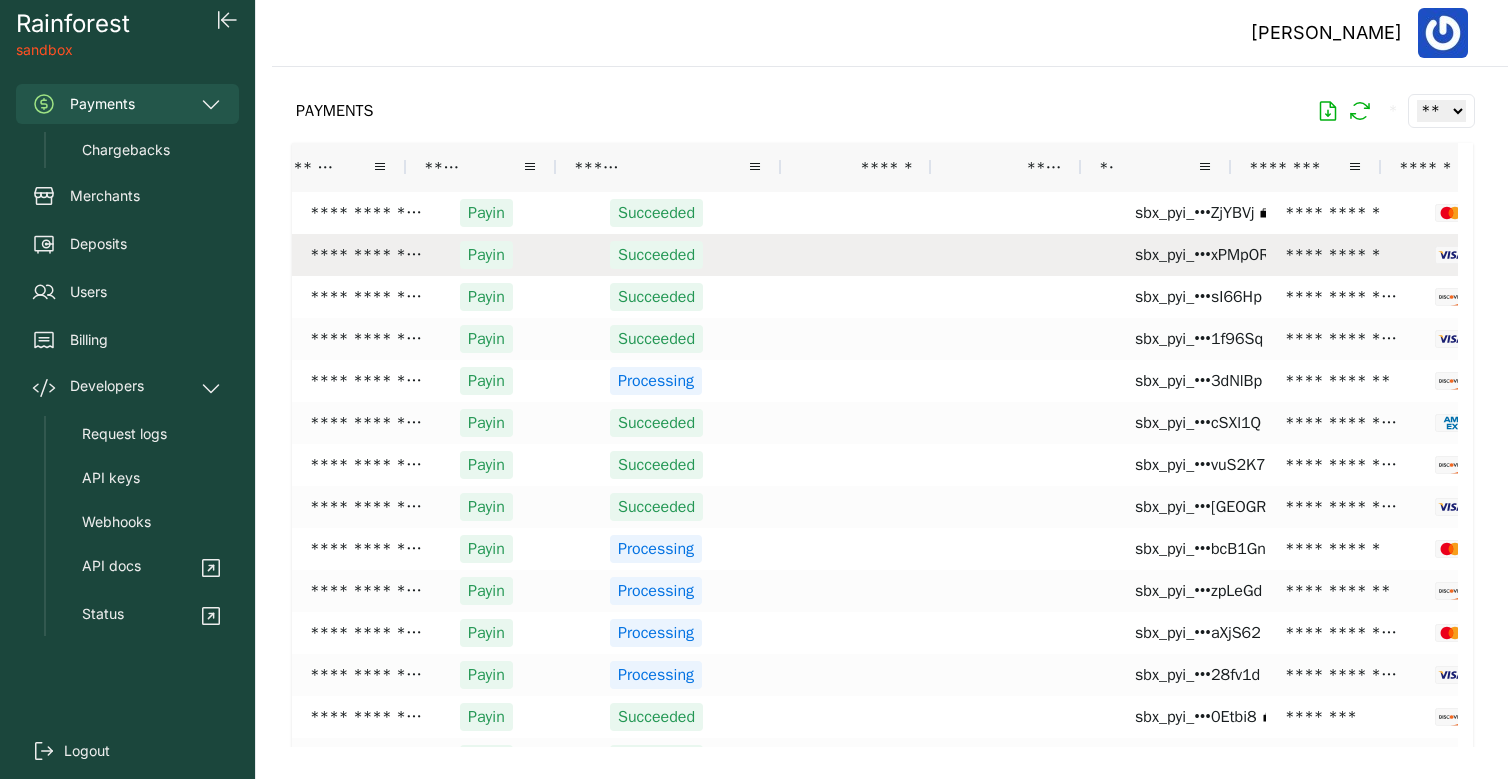 scroll, scrollTop: 0, scrollLeft: 141, axis: horizontal 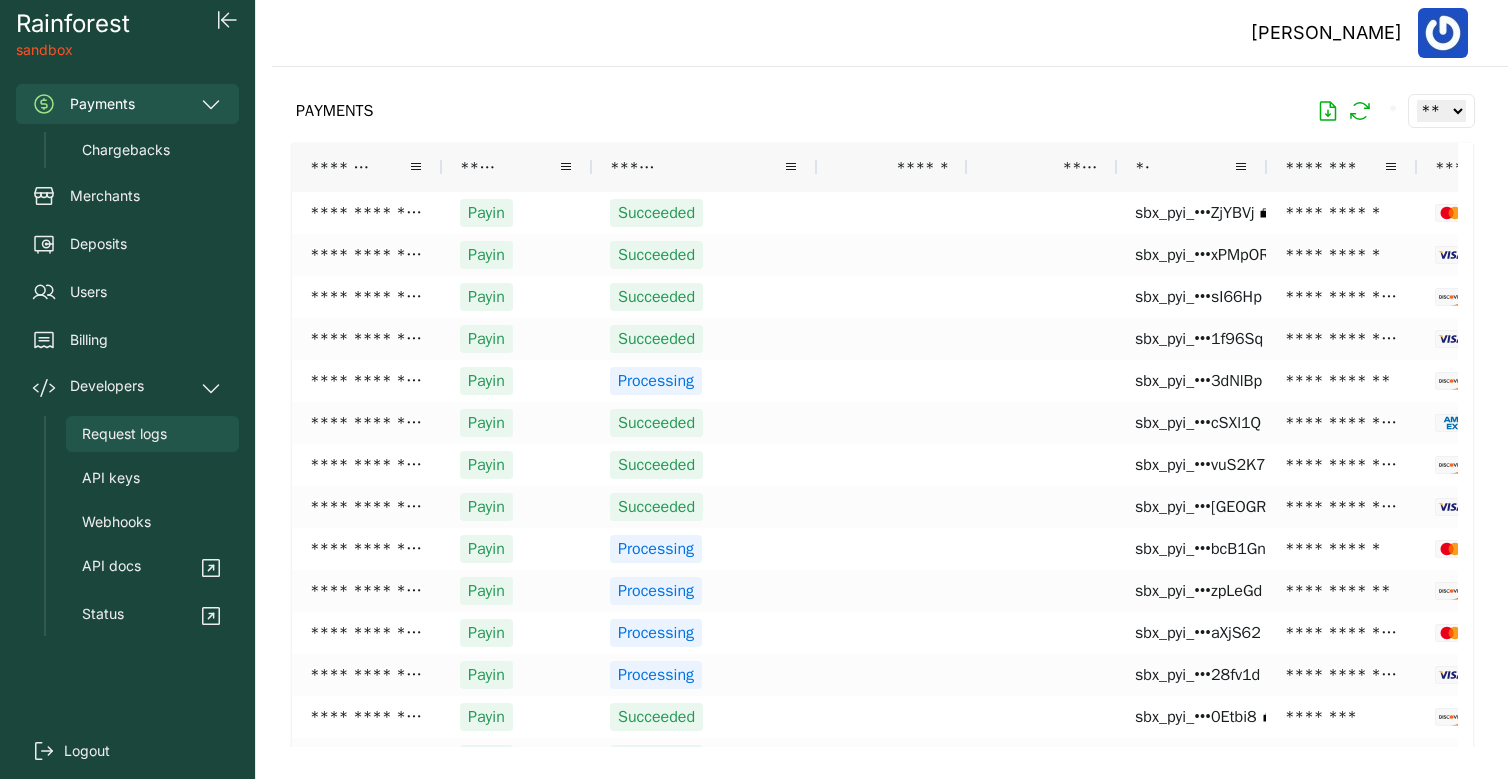 click on "Request logs" at bounding box center (124, 434) 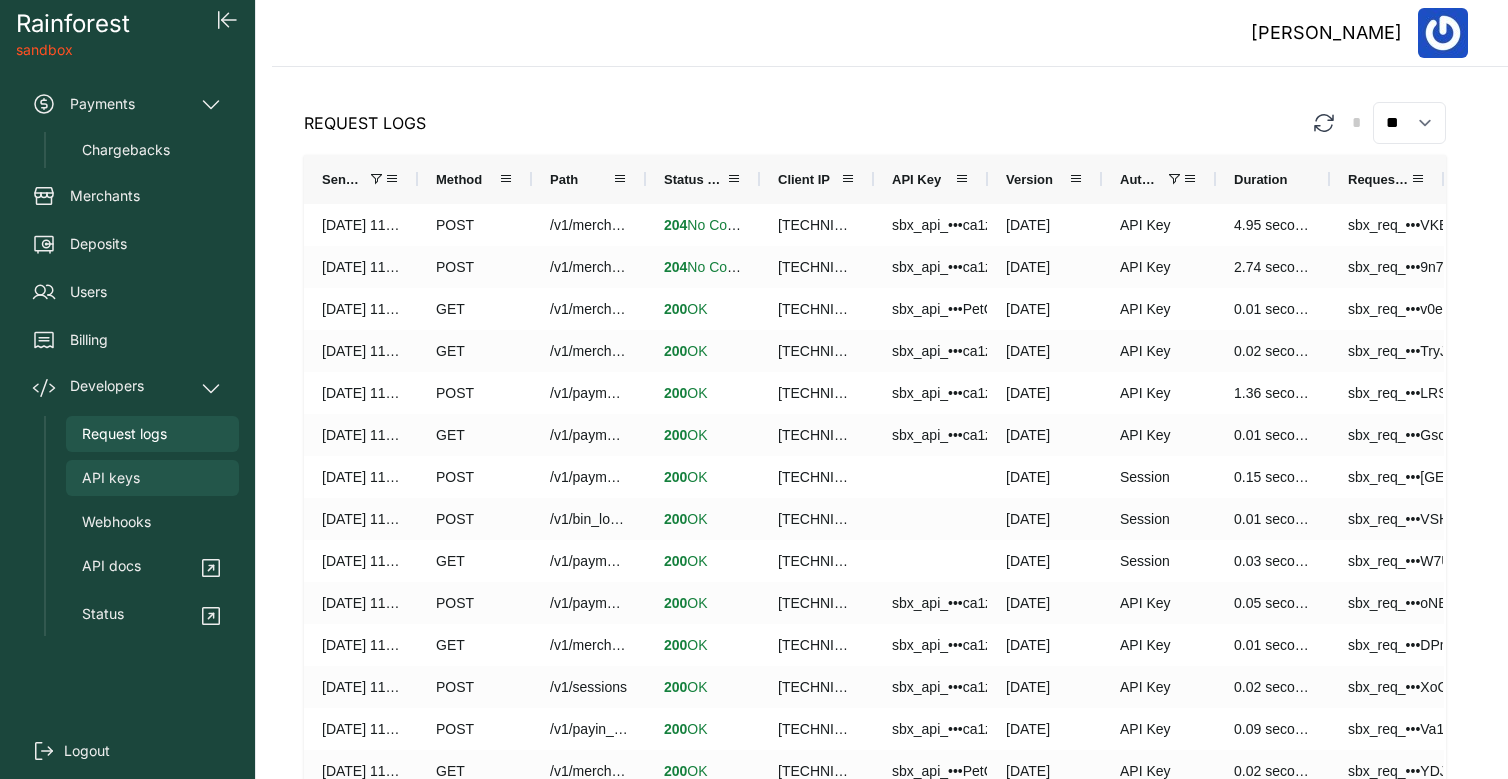 click on "API keys" at bounding box center [111, 478] 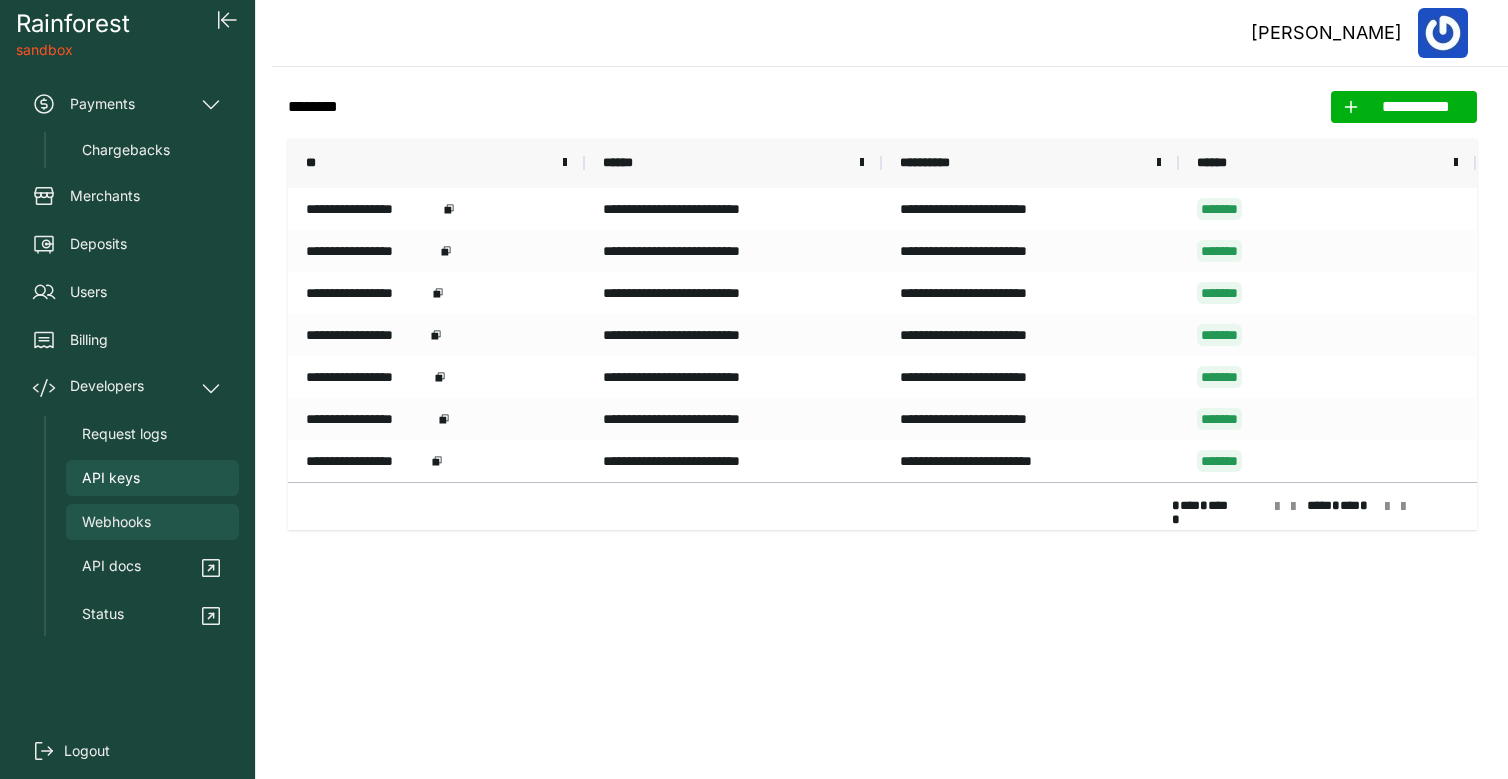 click on "Webhooks" at bounding box center (116, 522) 